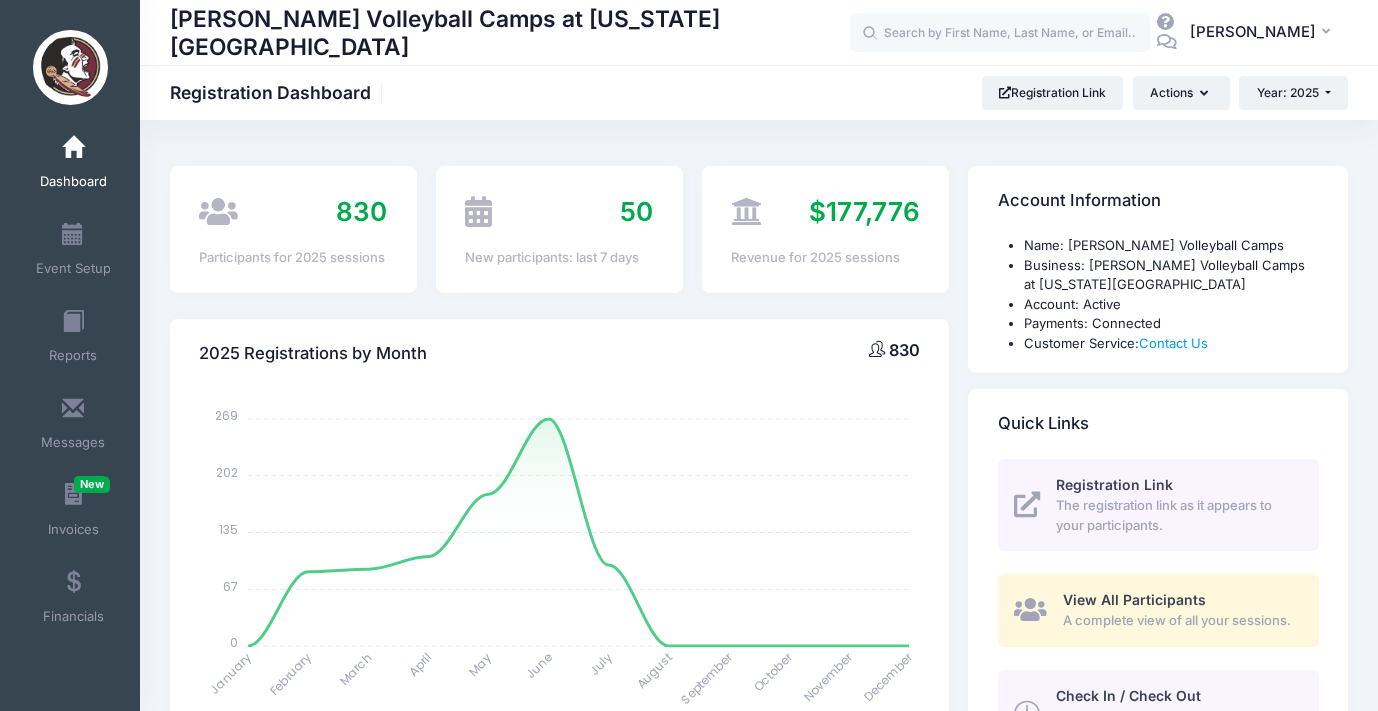 select 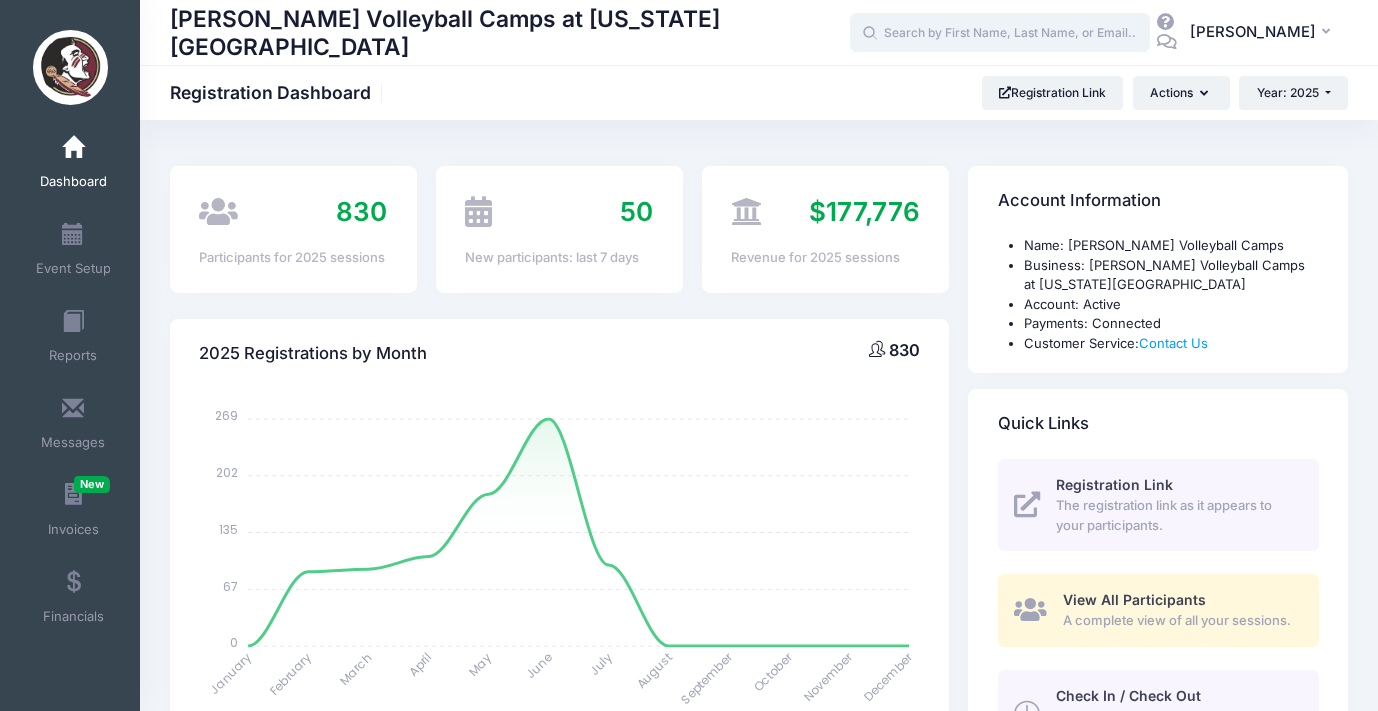 scroll, scrollTop: 0, scrollLeft: 0, axis: both 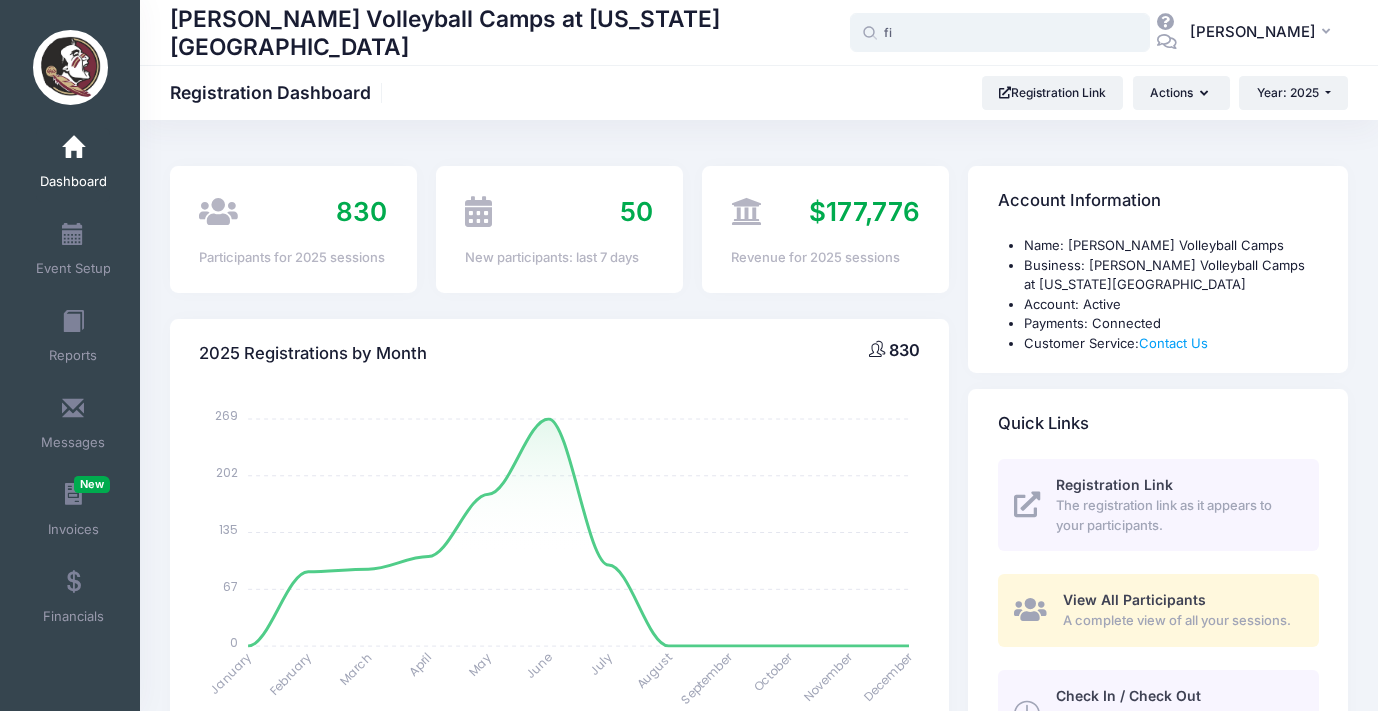type on "f" 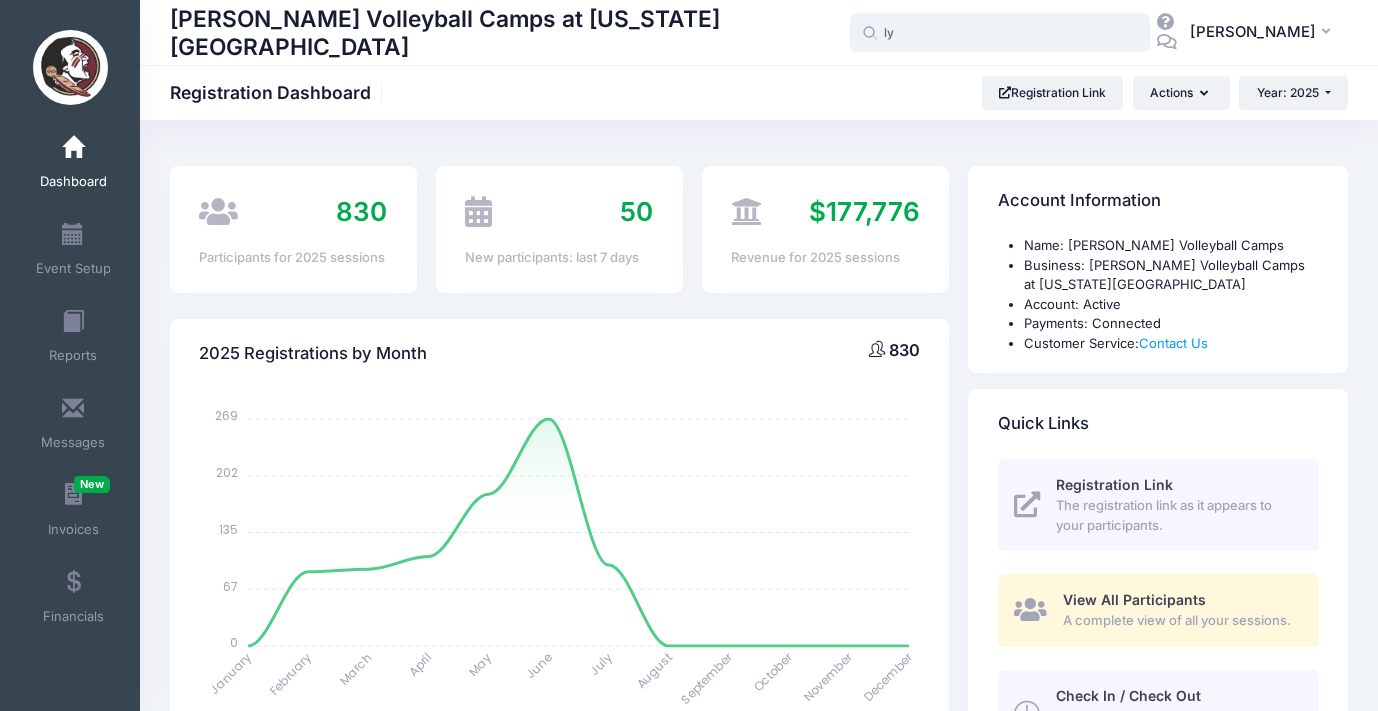 type on "l" 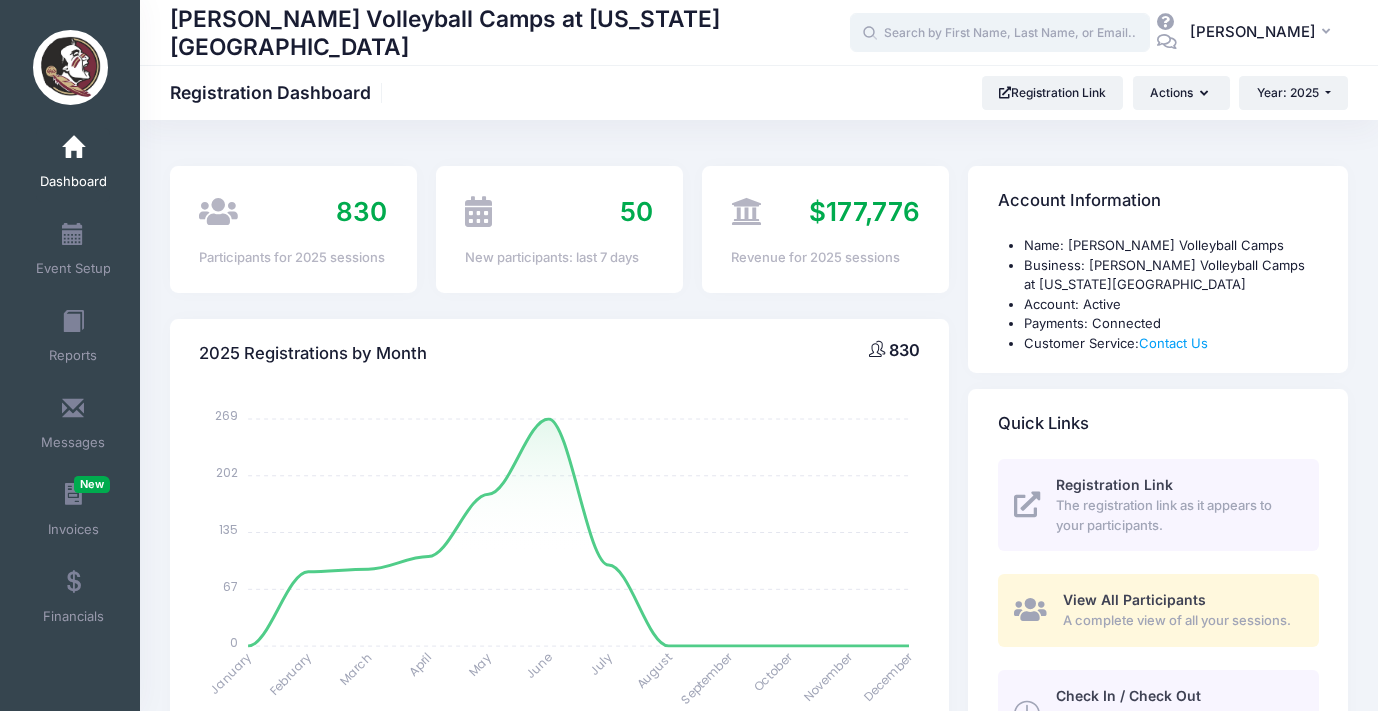 click at bounding box center [1000, 33] 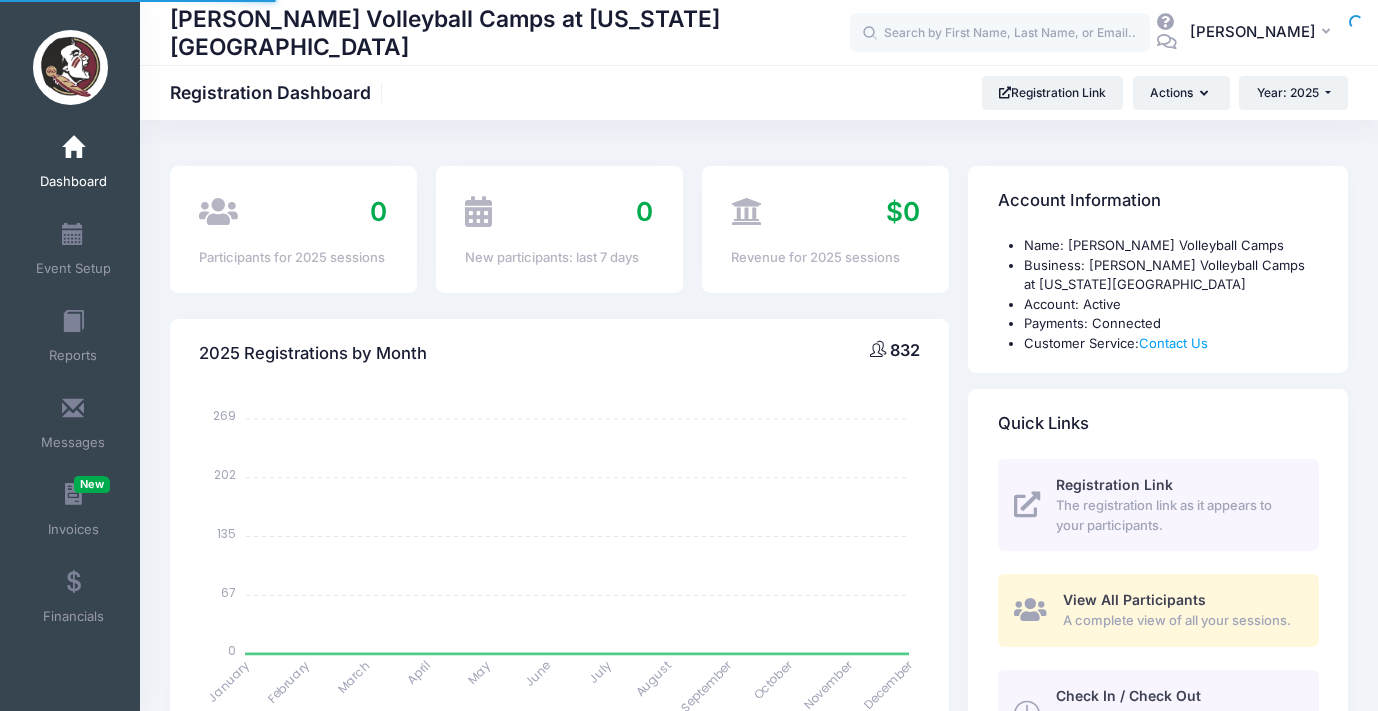 select 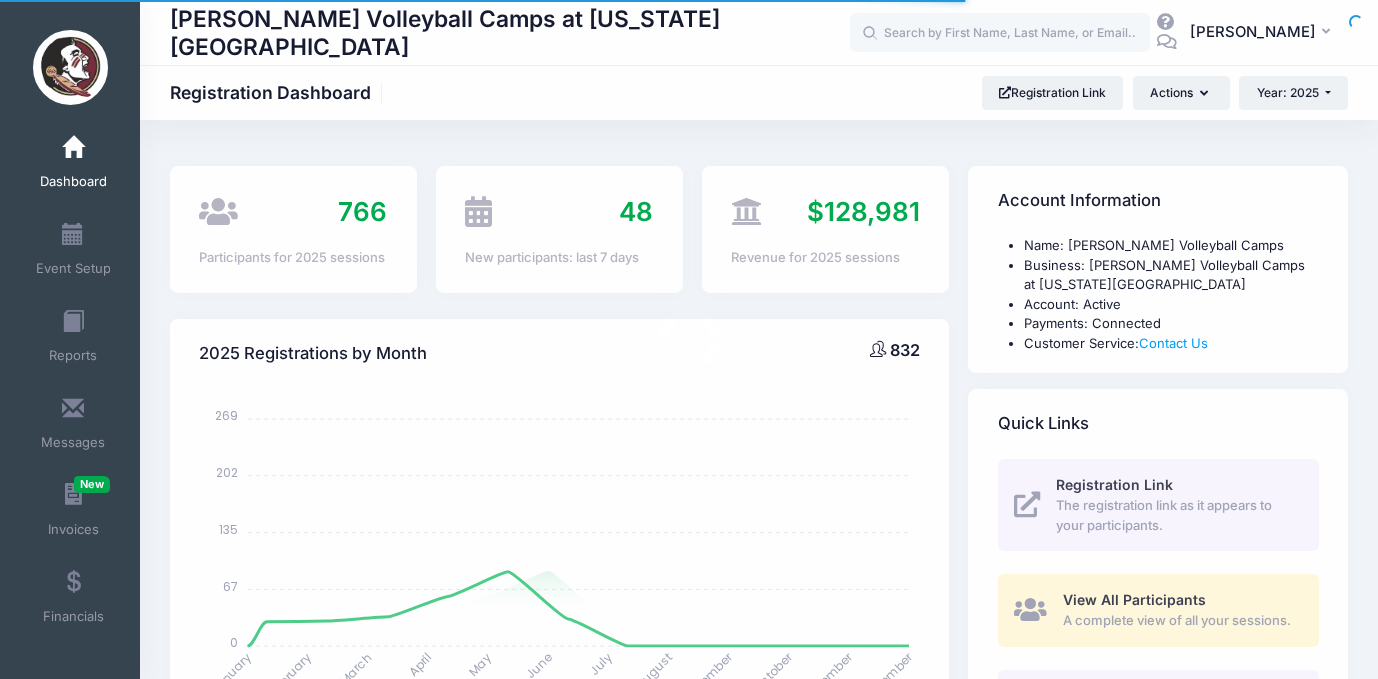 select 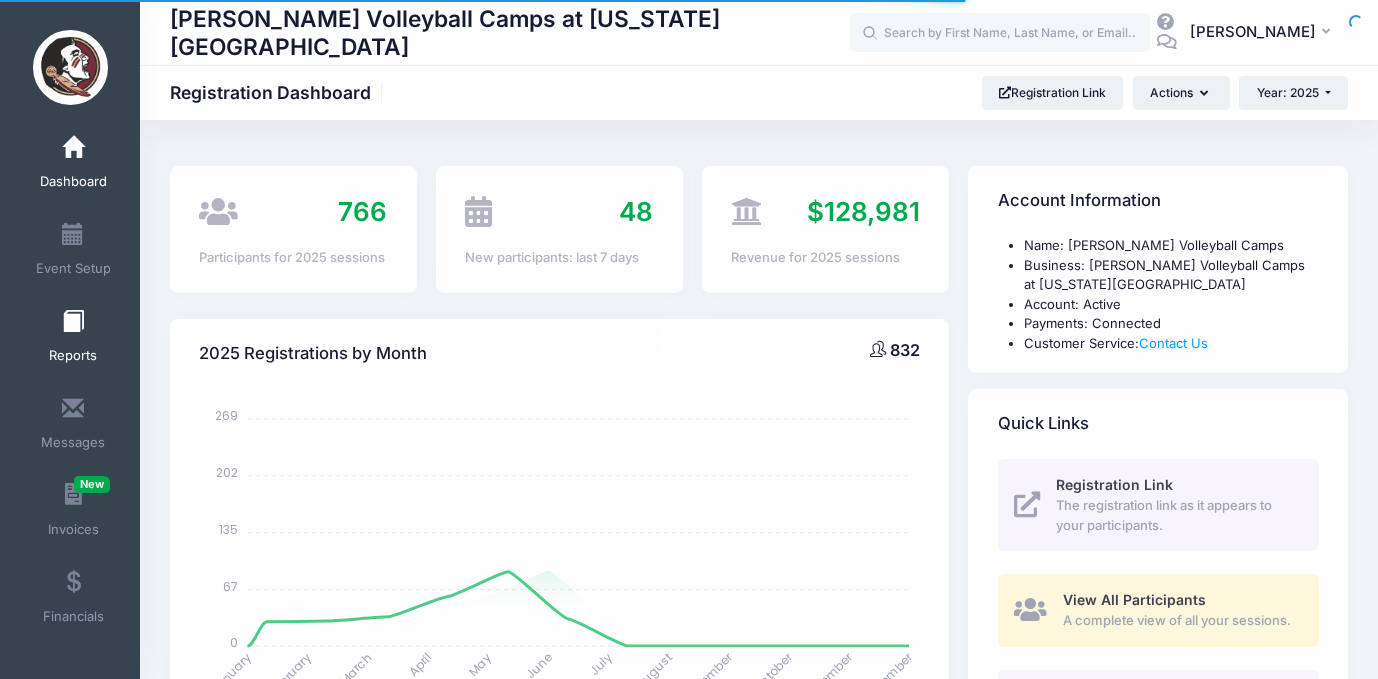 scroll, scrollTop: 0, scrollLeft: 0, axis: both 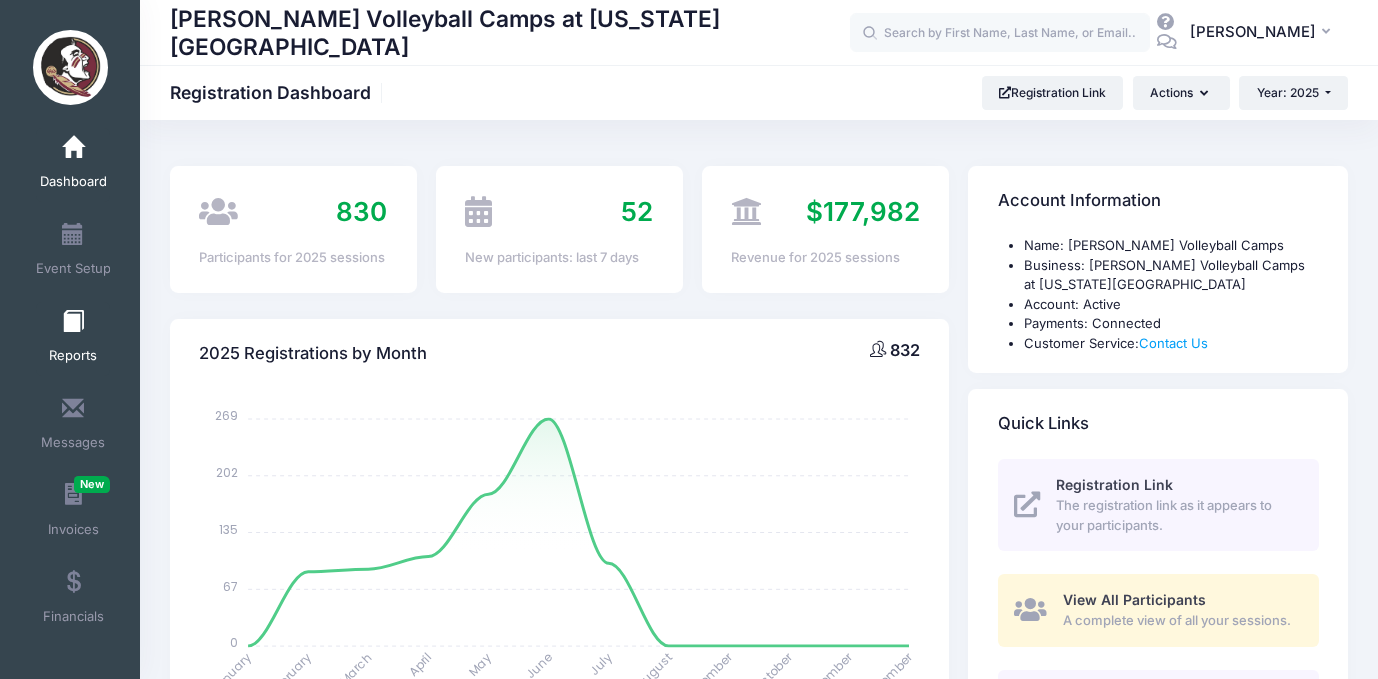 click at bounding box center [73, 322] 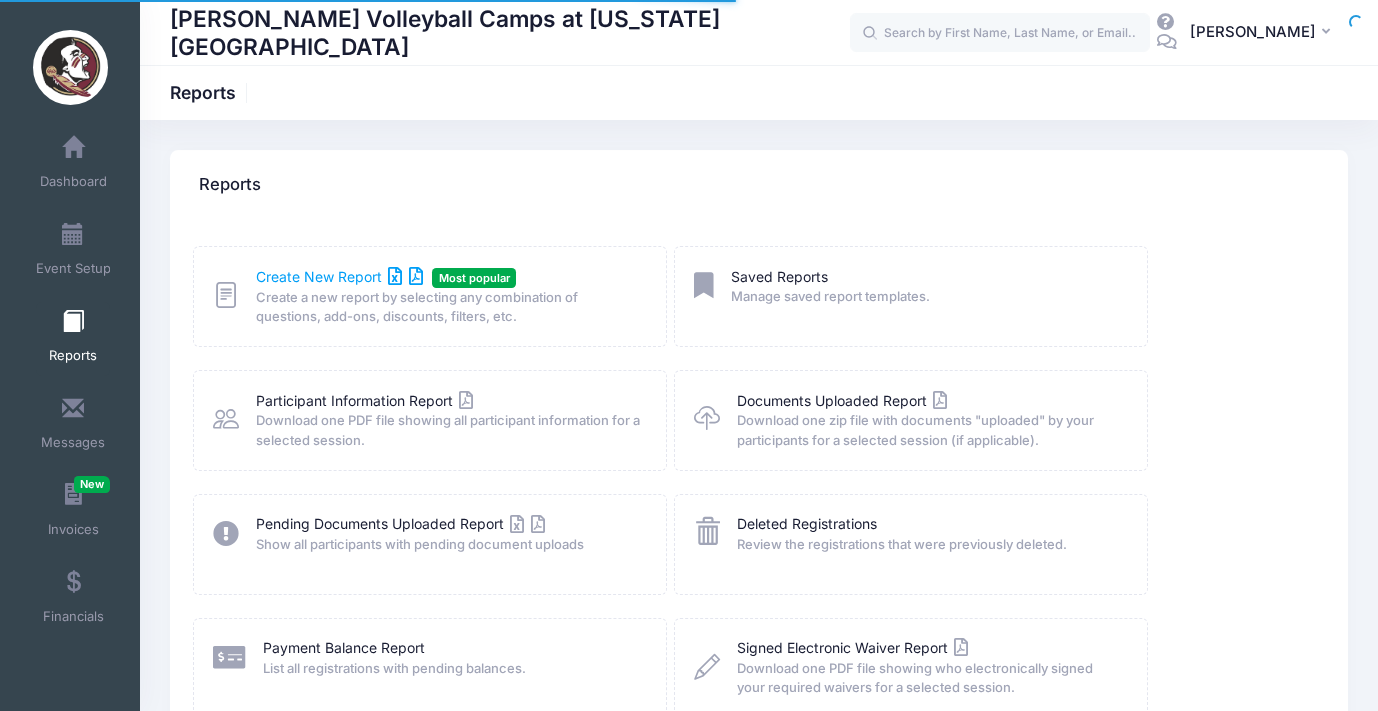 scroll, scrollTop: 0, scrollLeft: 0, axis: both 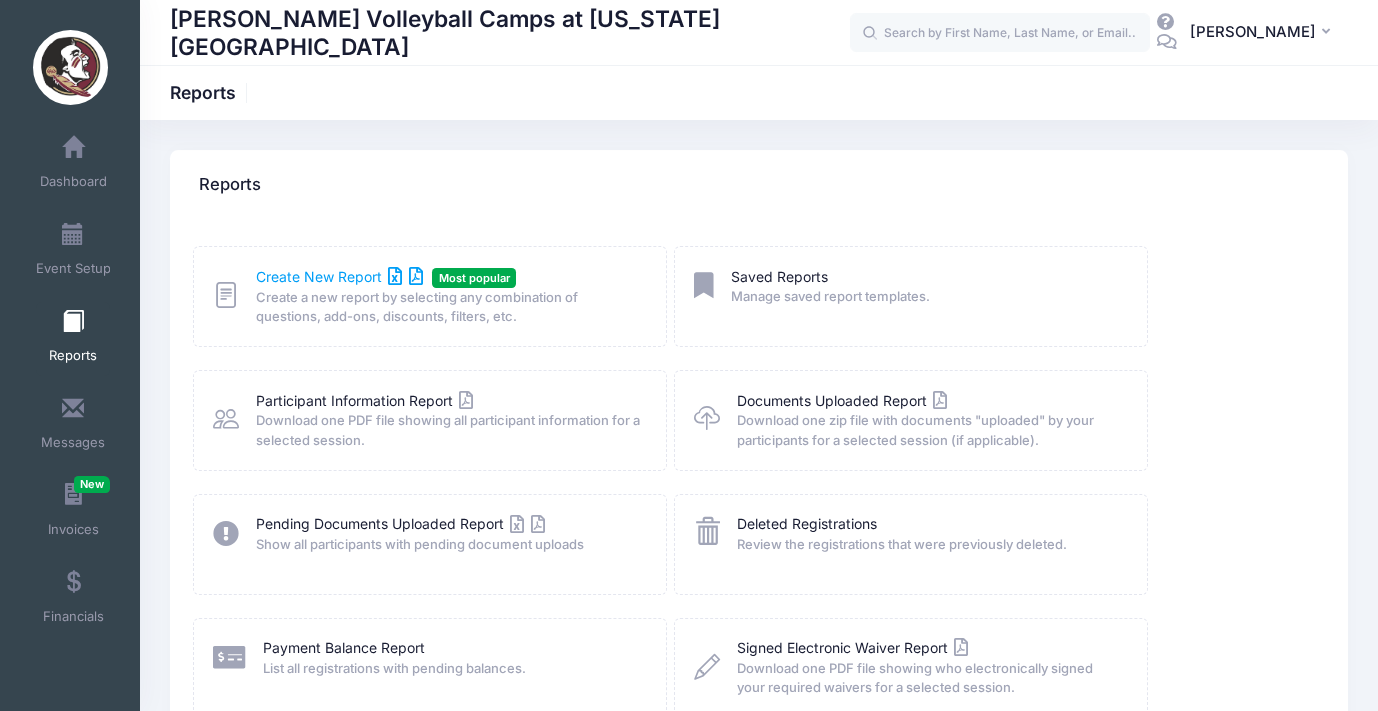 click on "Create New Report" at bounding box center [339, 276] 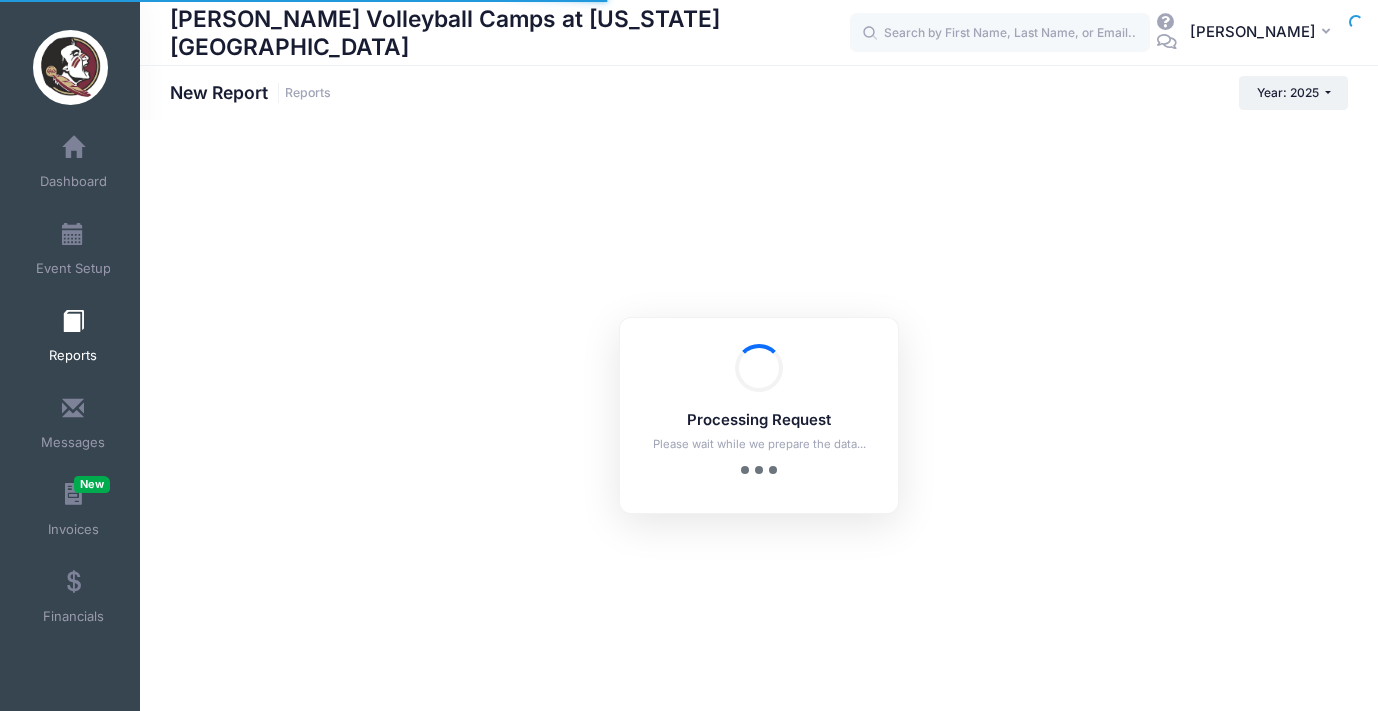 scroll, scrollTop: 0, scrollLeft: 0, axis: both 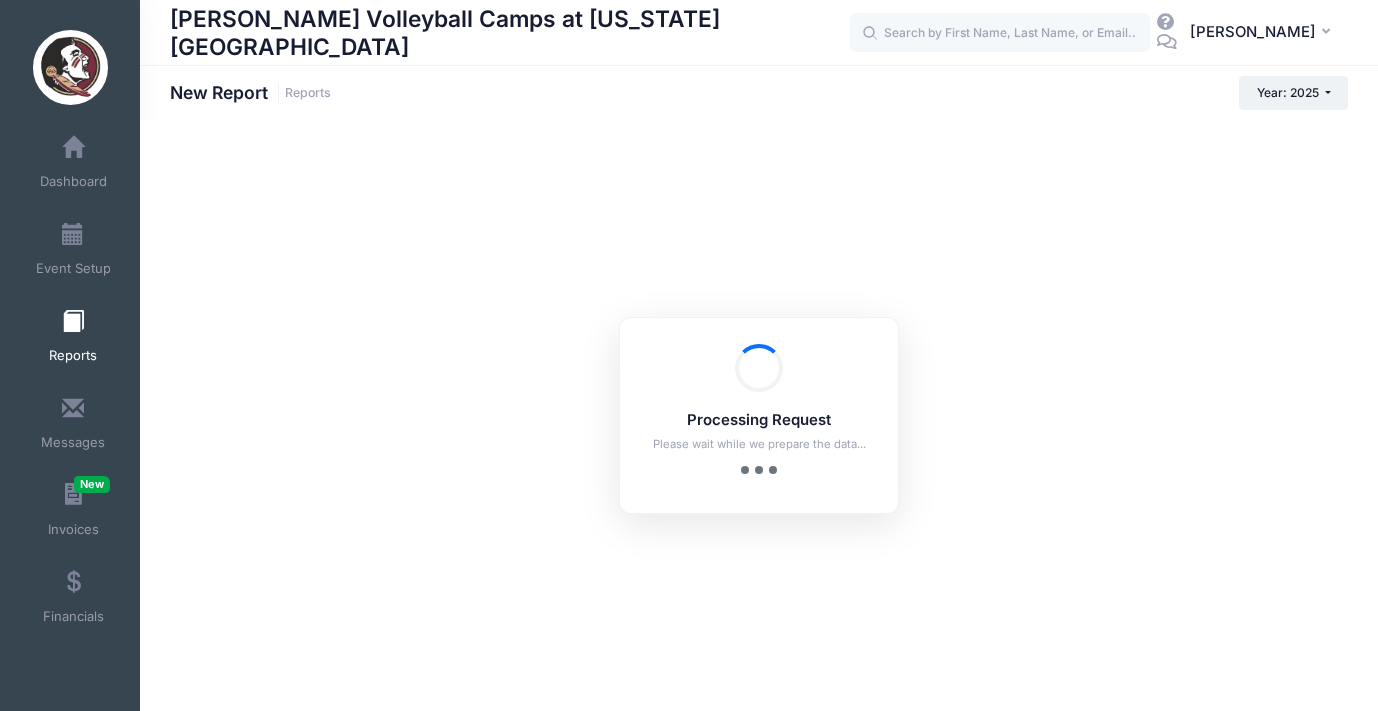 checkbox on "true" 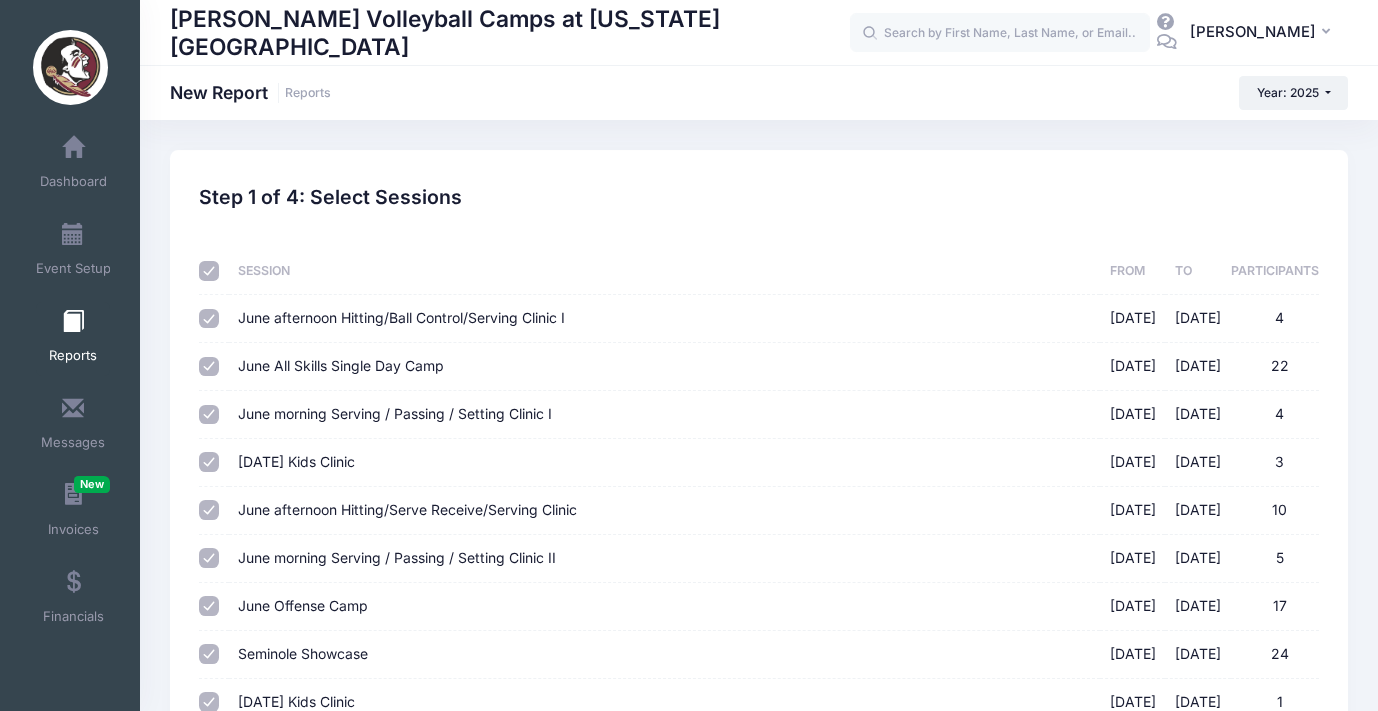 click at bounding box center (209, 271) 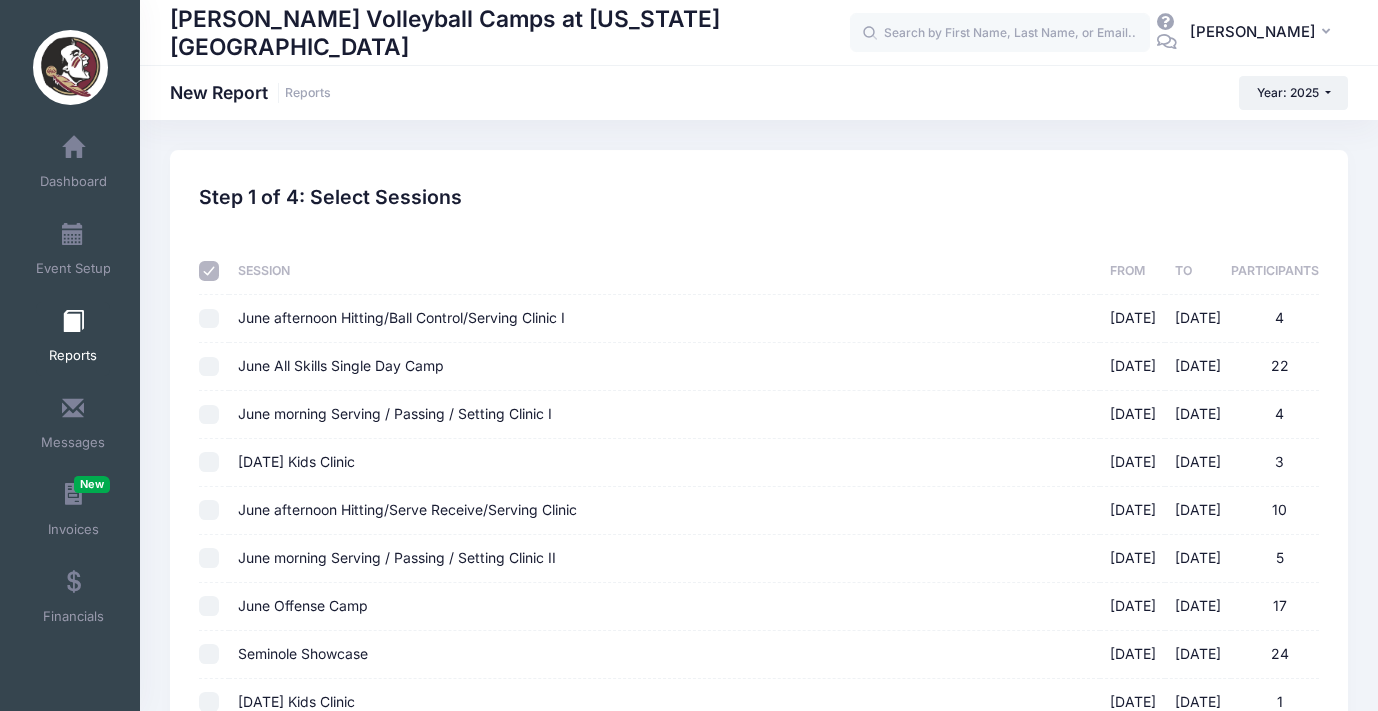 checkbox on "false" 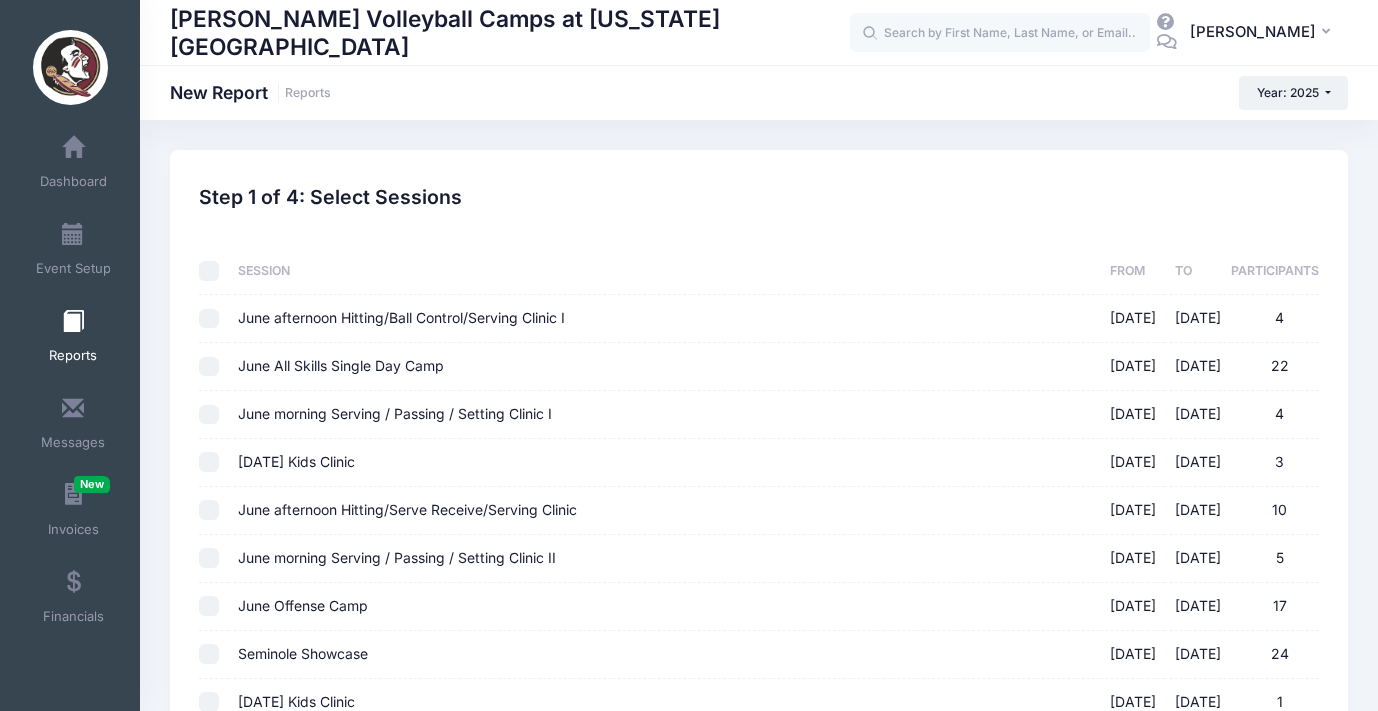 checkbox on "false" 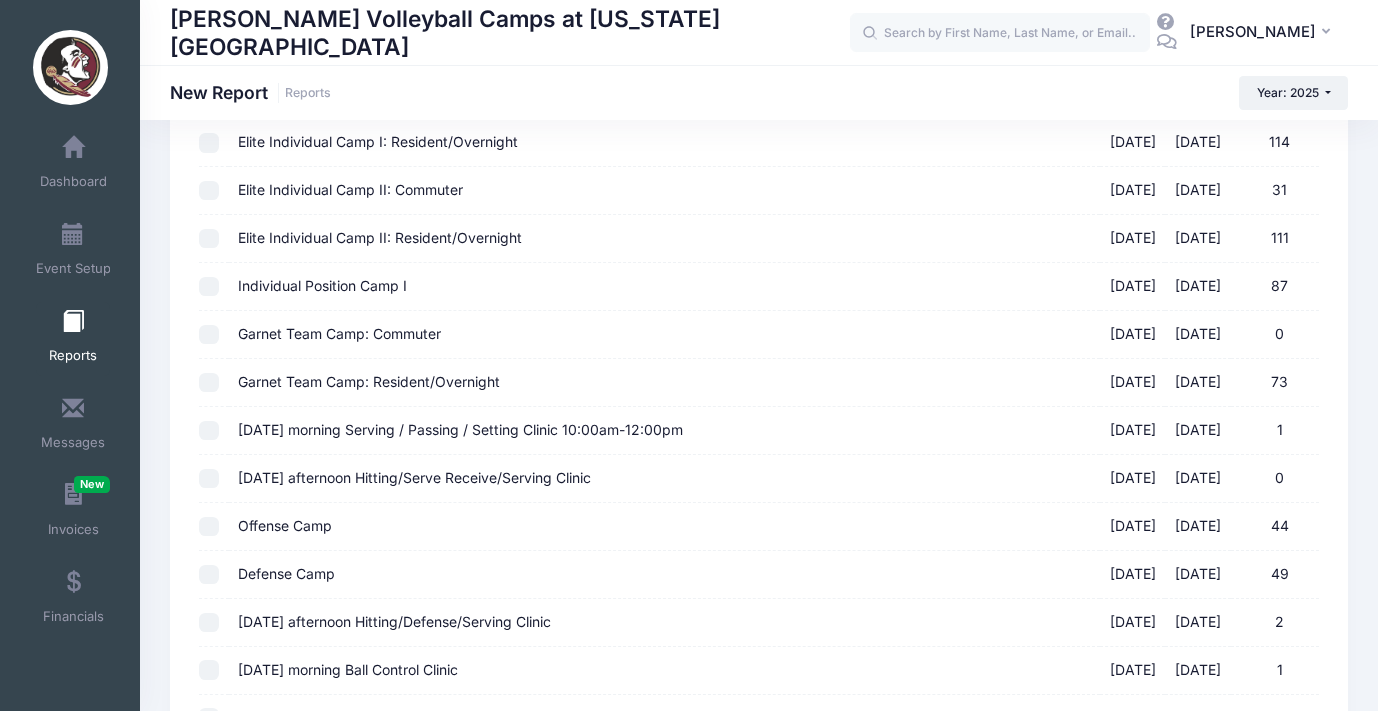 scroll, scrollTop: 808, scrollLeft: 0, axis: vertical 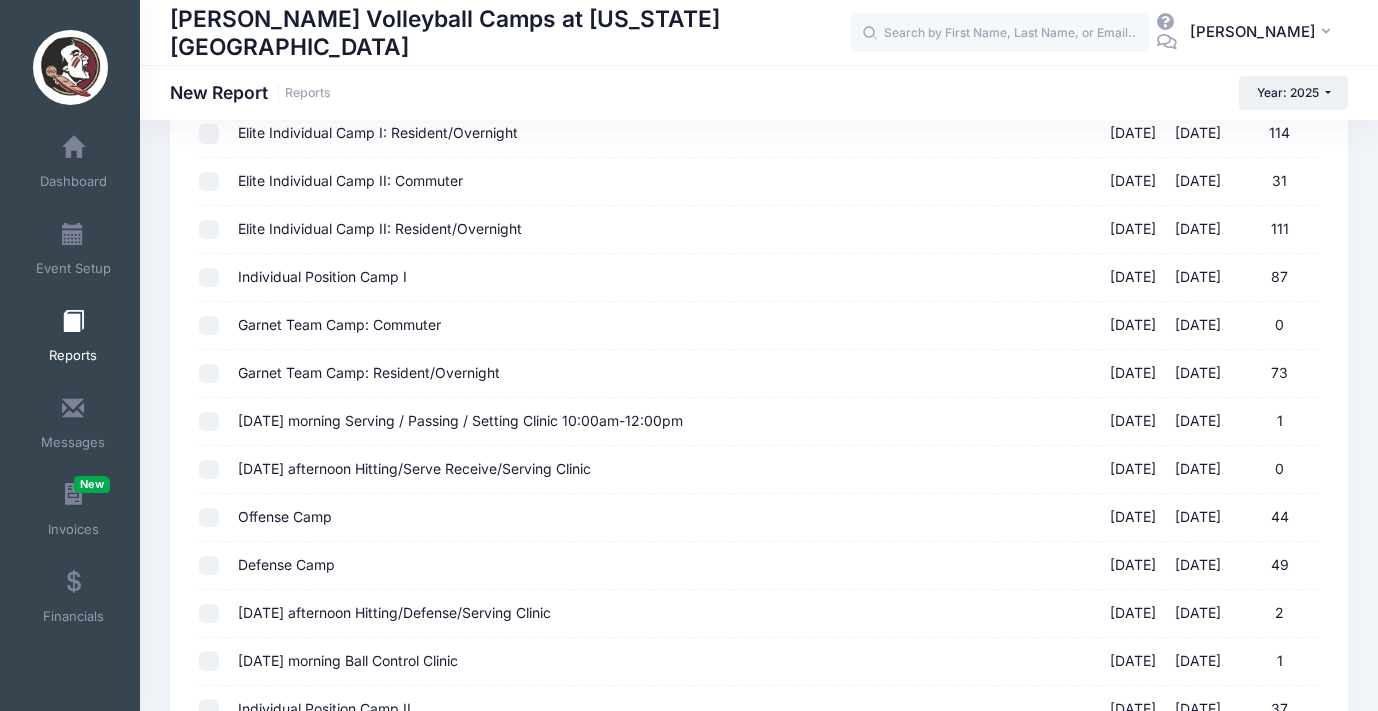 click on "Garnet Team Camp: Resident/Overnight [DATE] - [DATE]  73" at bounding box center [209, 374] 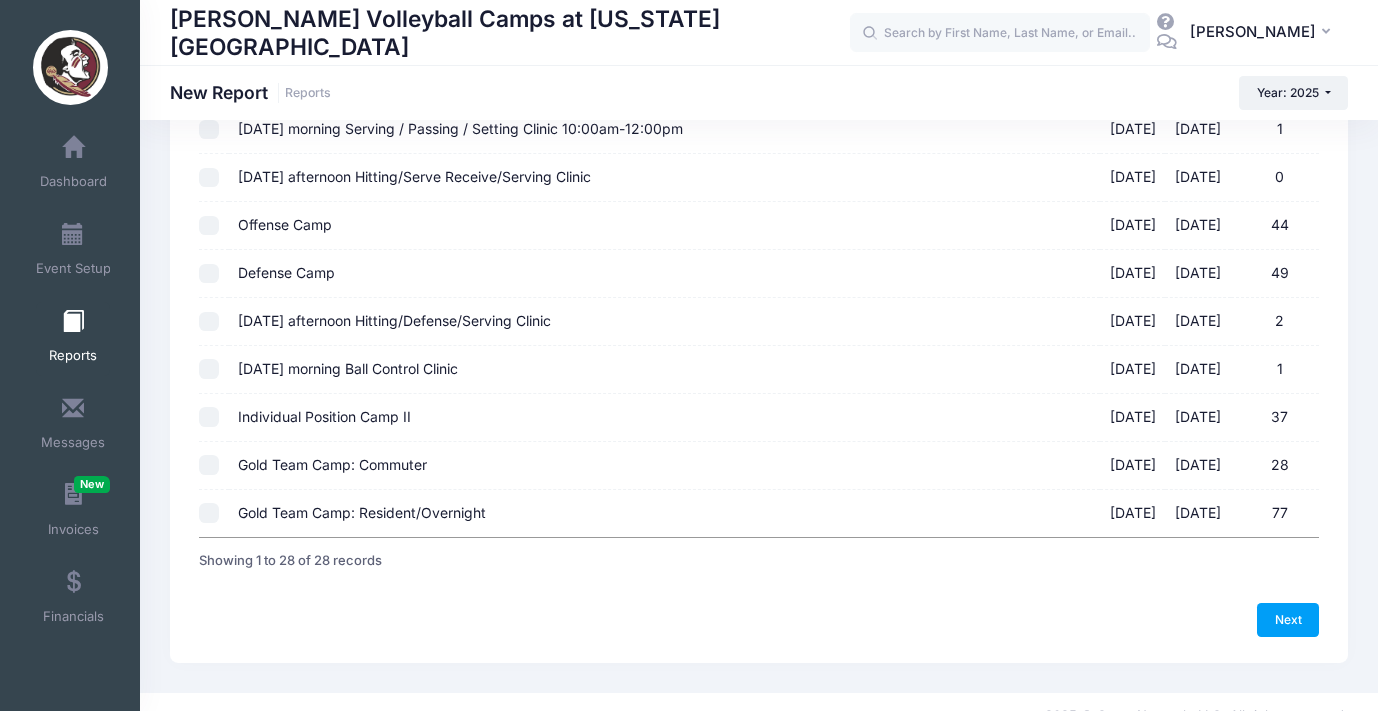 scroll, scrollTop: 1099, scrollLeft: 0, axis: vertical 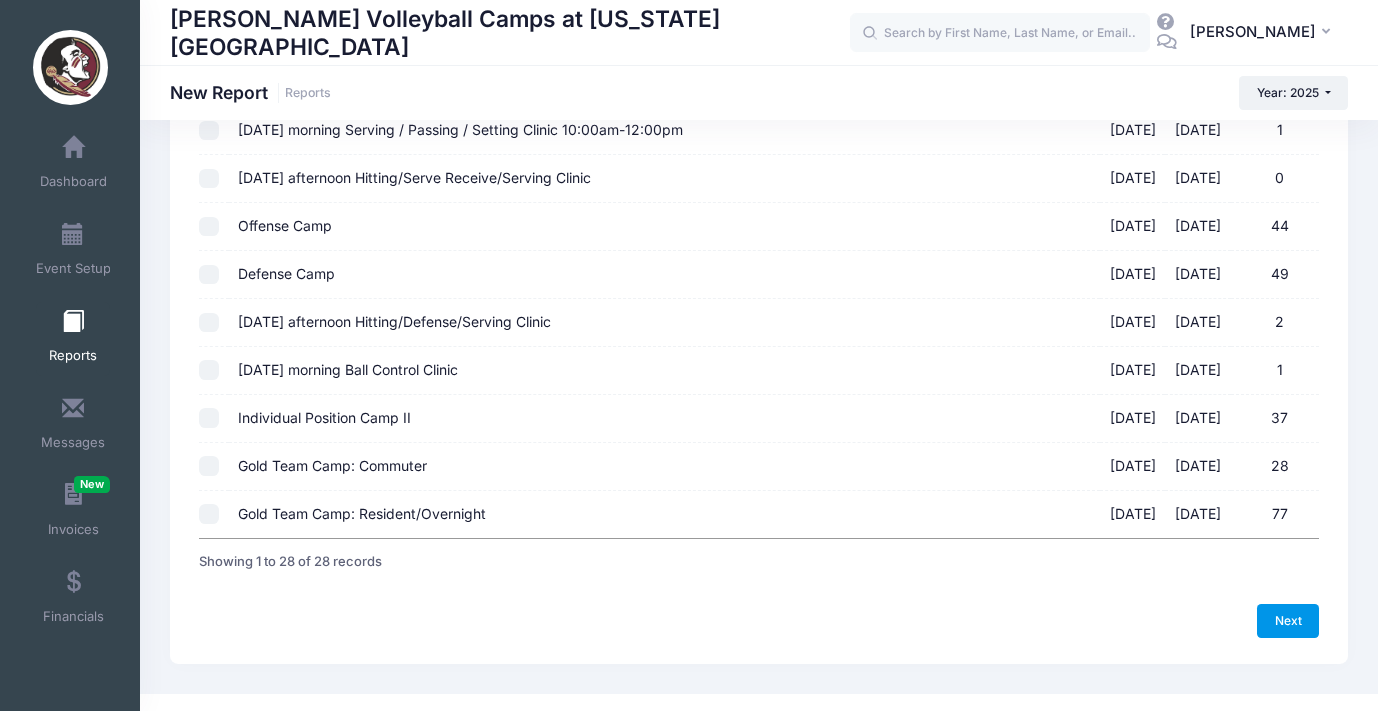click on "Next" at bounding box center (1288, 621) 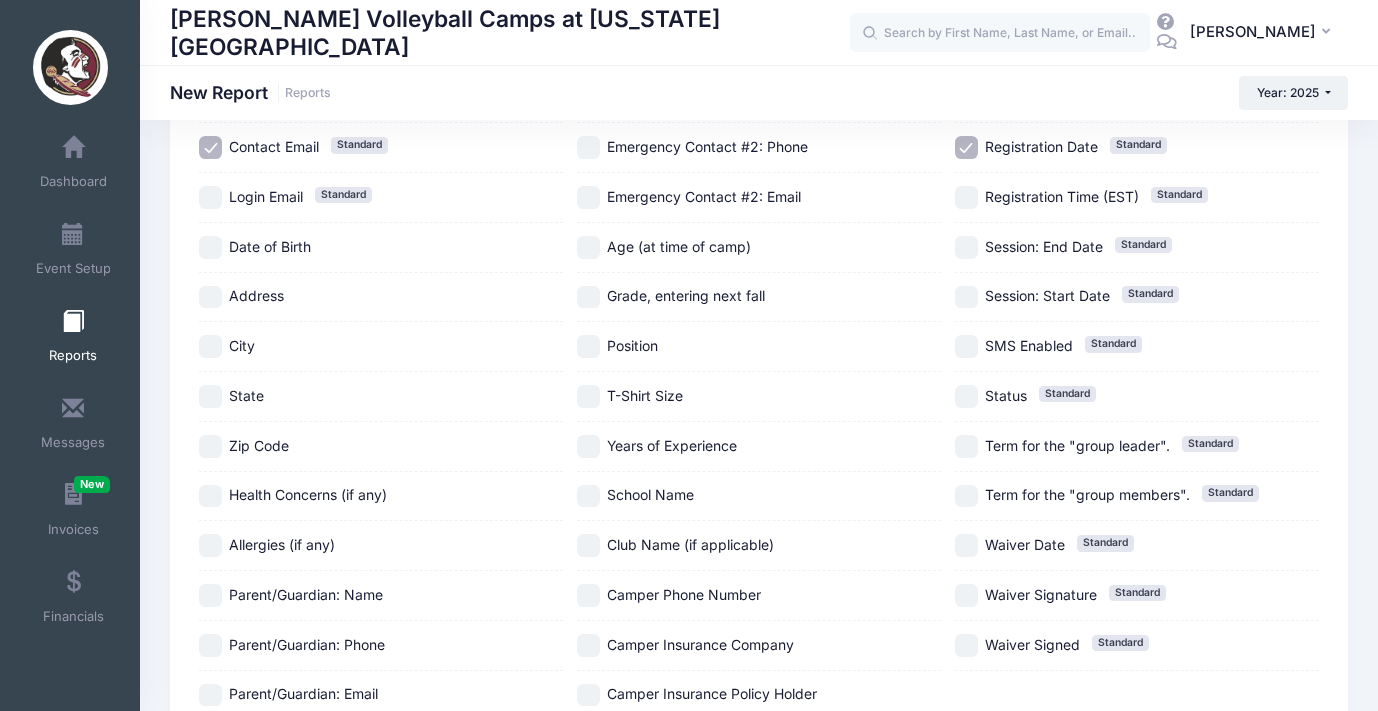 scroll, scrollTop: 368, scrollLeft: 0, axis: vertical 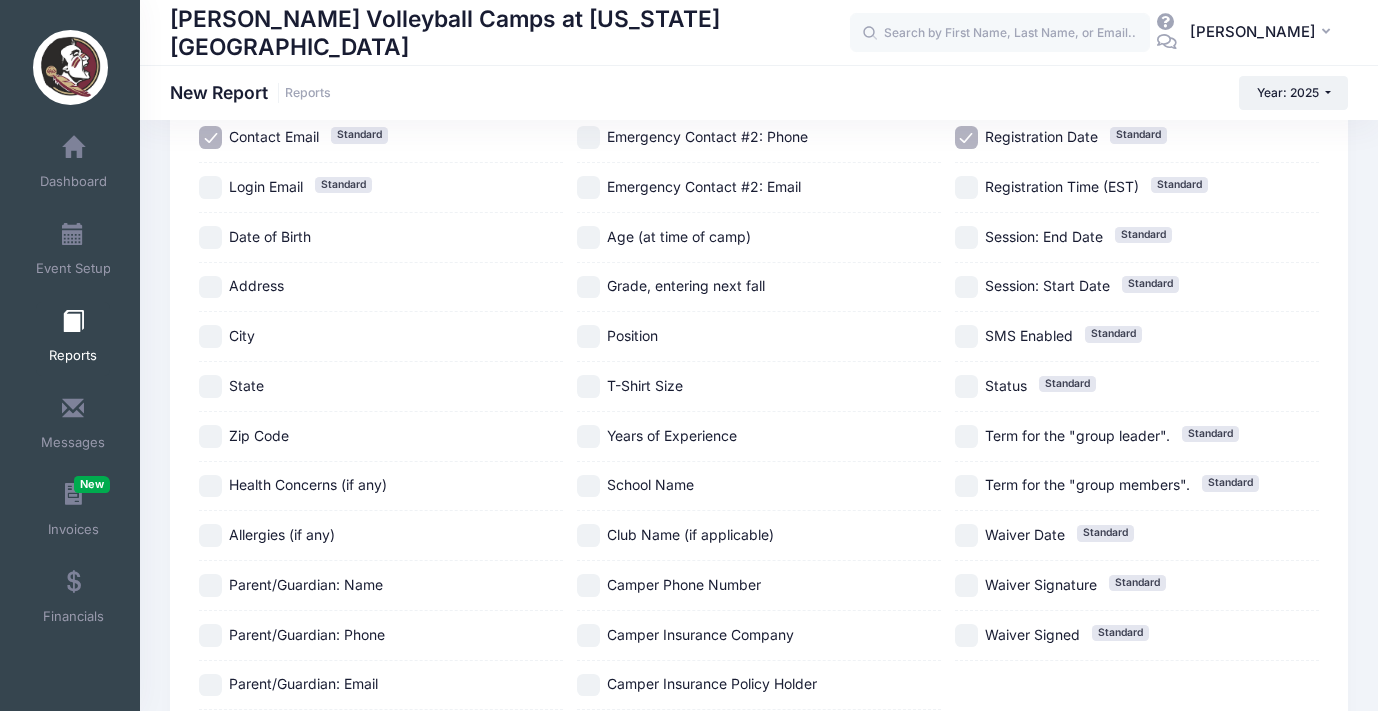 click on "School Name" at bounding box center (588, 486) 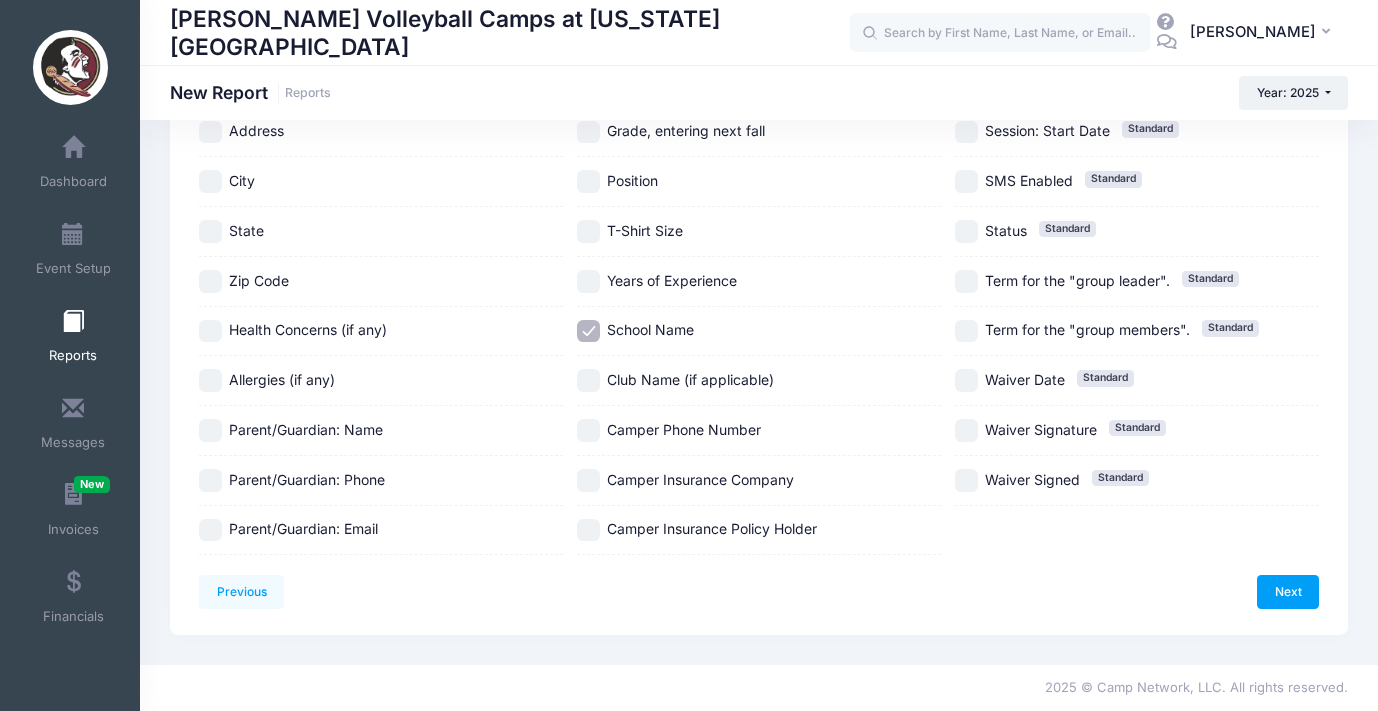 scroll, scrollTop: 595, scrollLeft: 0, axis: vertical 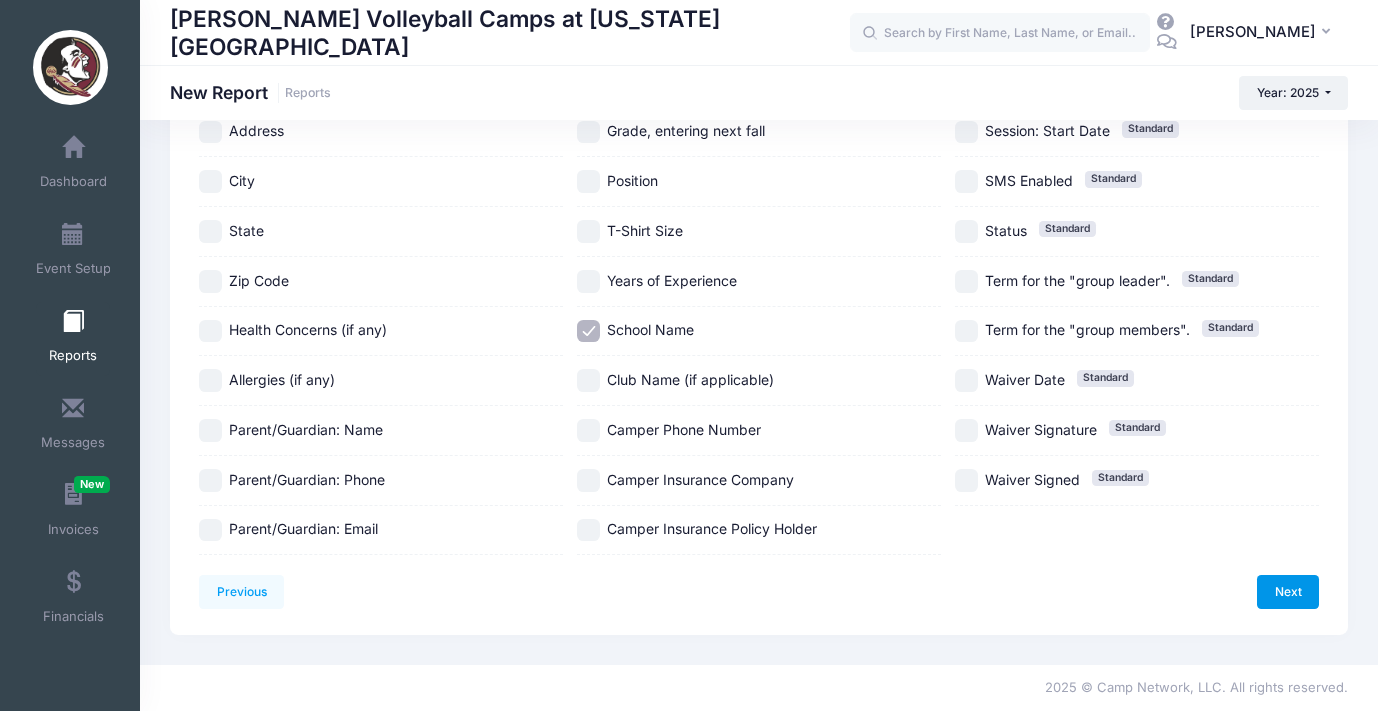 click on "Next" at bounding box center [1288, 592] 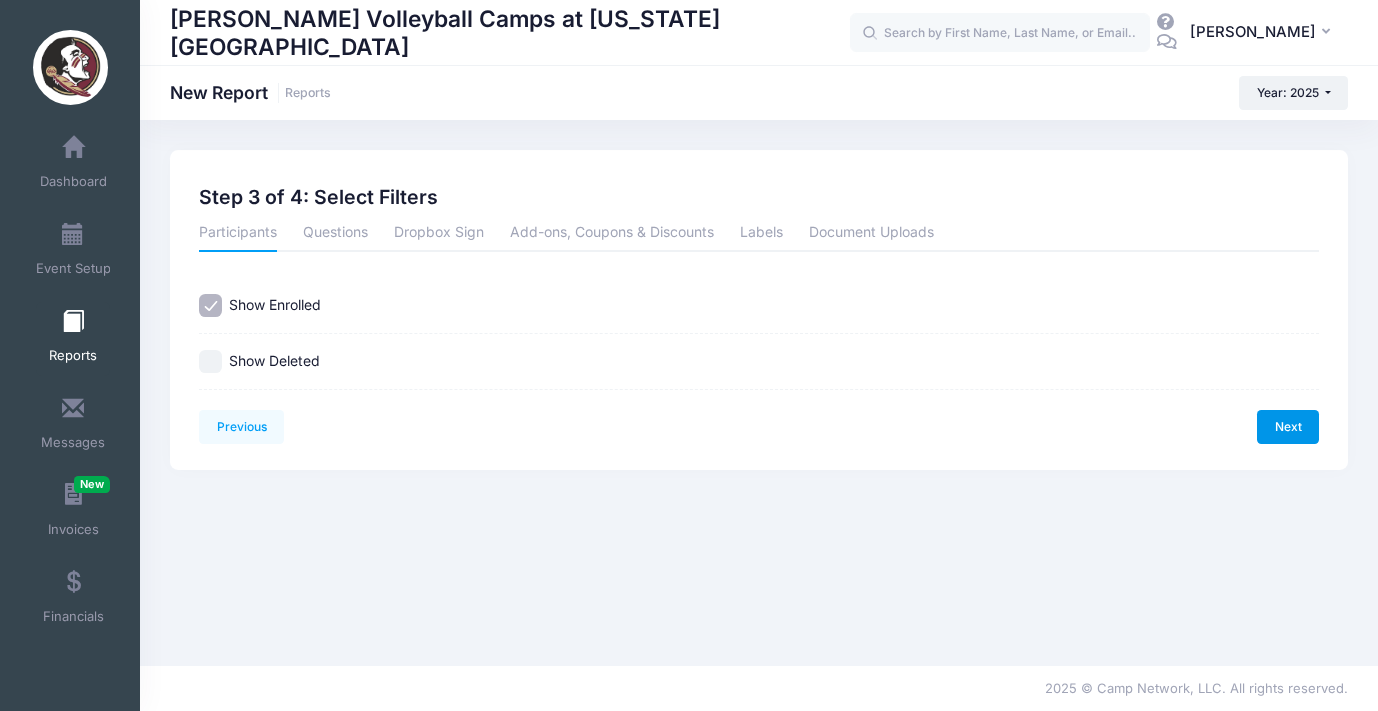 scroll, scrollTop: 0, scrollLeft: 0, axis: both 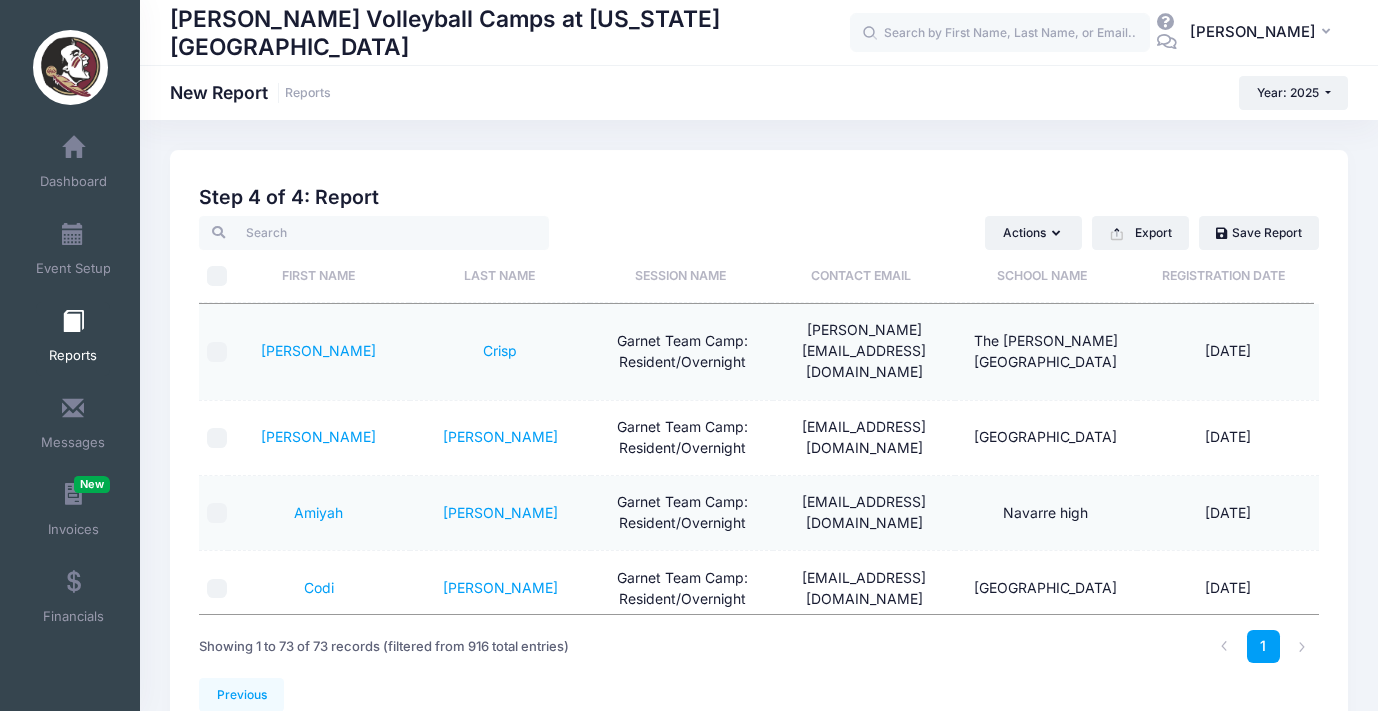 click on "Last Name" at bounding box center [499, 276] 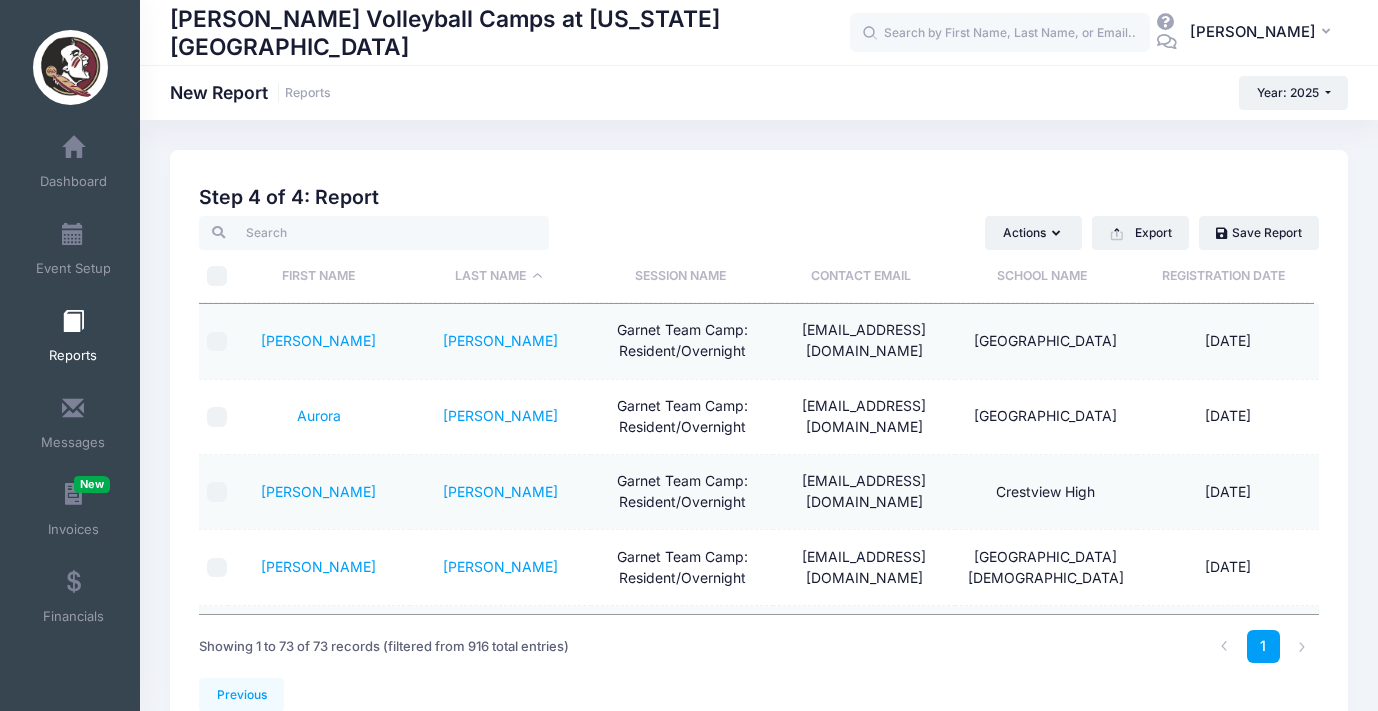 click on "First Name" at bounding box center (318, 276) 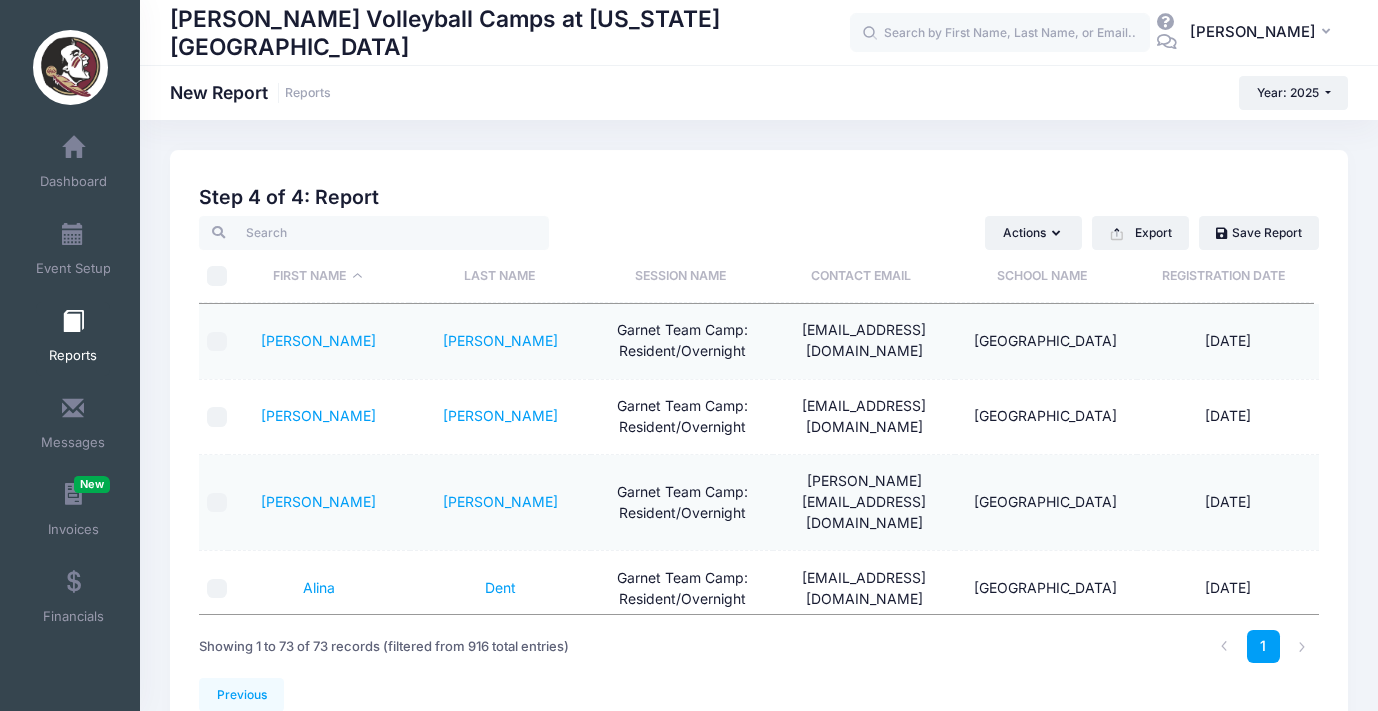 click on "Last Name" at bounding box center (499, 276) 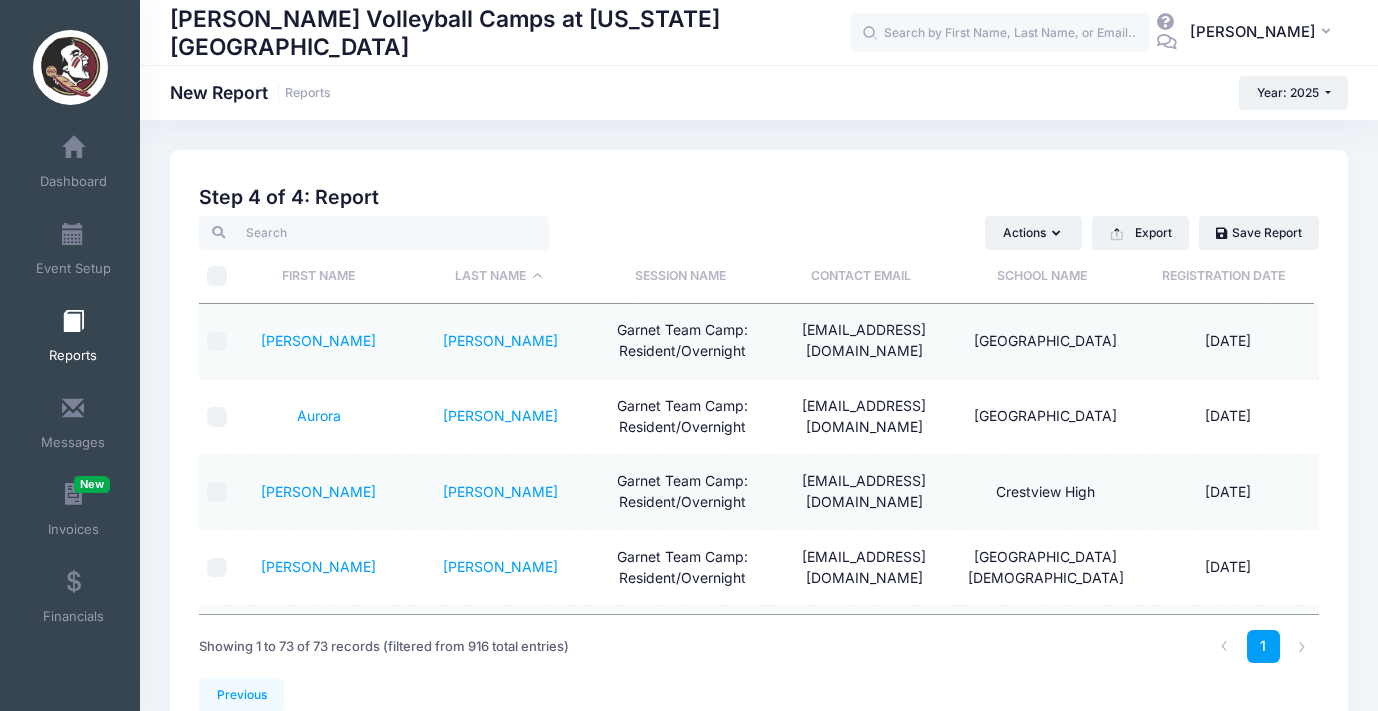 click on "School Name" at bounding box center [1042, 276] 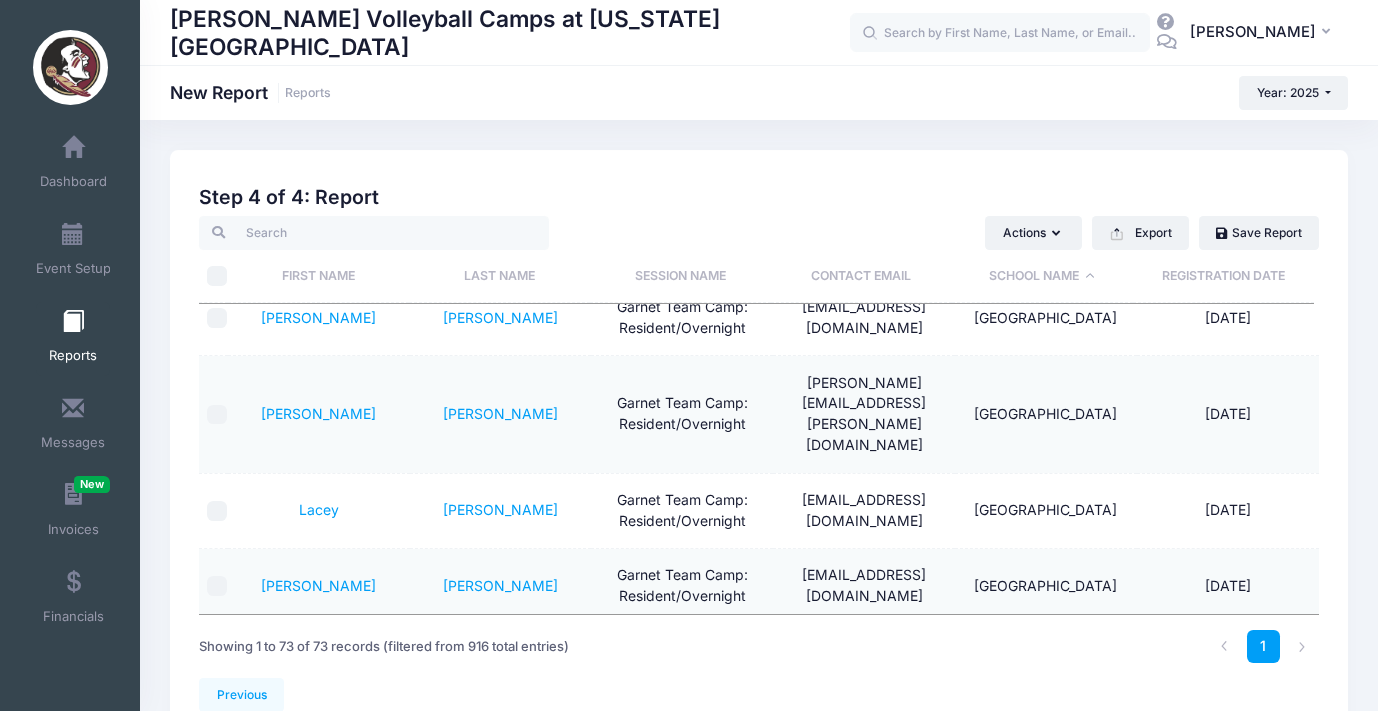 scroll, scrollTop: 3055, scrollLeft: 0, axis: vertical 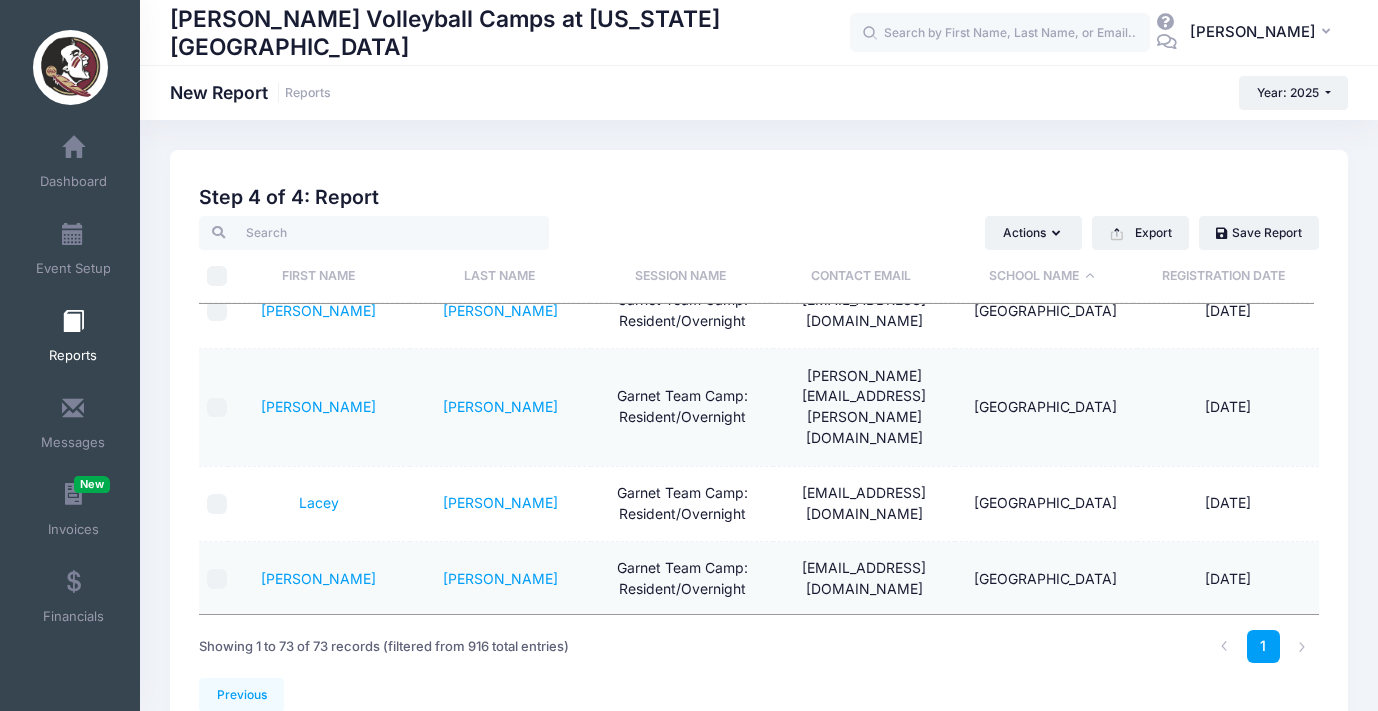 click on "[GEOGRAPHIC_DATA][DEMOGRAPHIC_DATA]" at bounding box center (1046, 805) 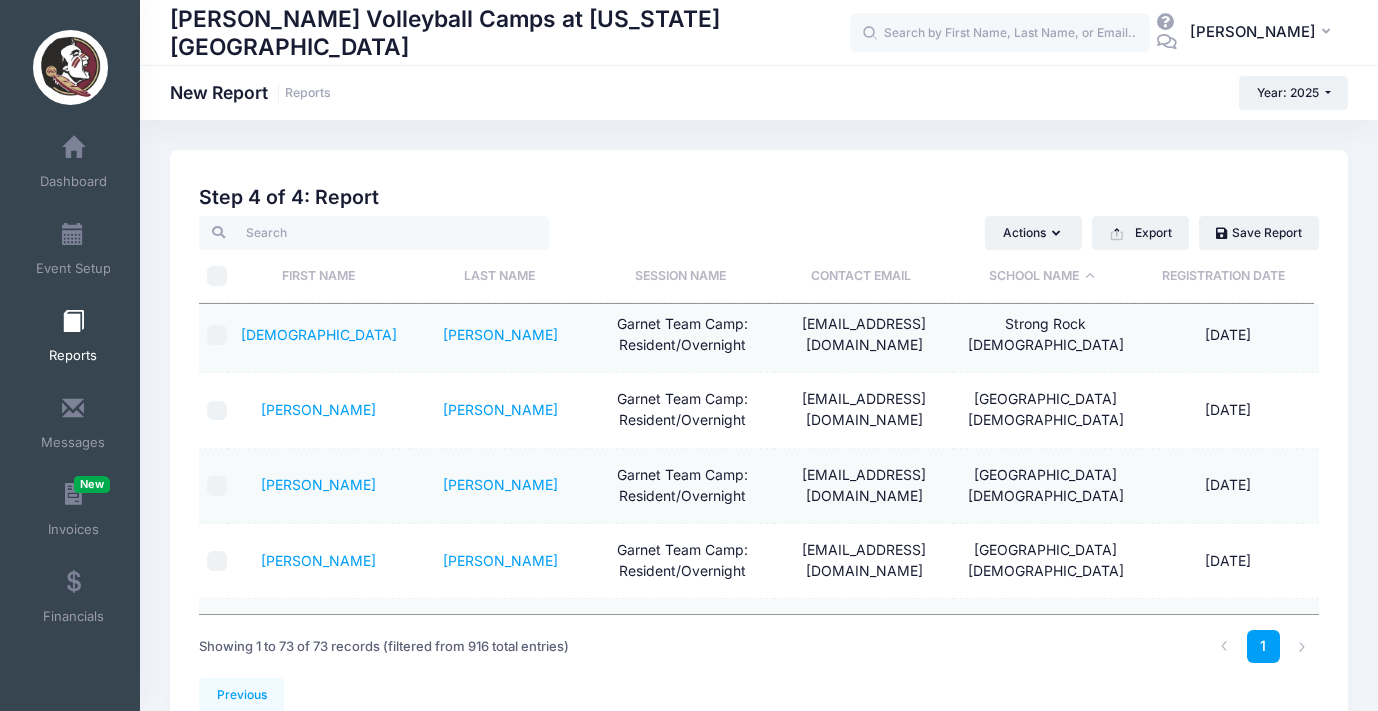 scroll, scrollTop: 3444, scrollLeft: 0, axis: vertical 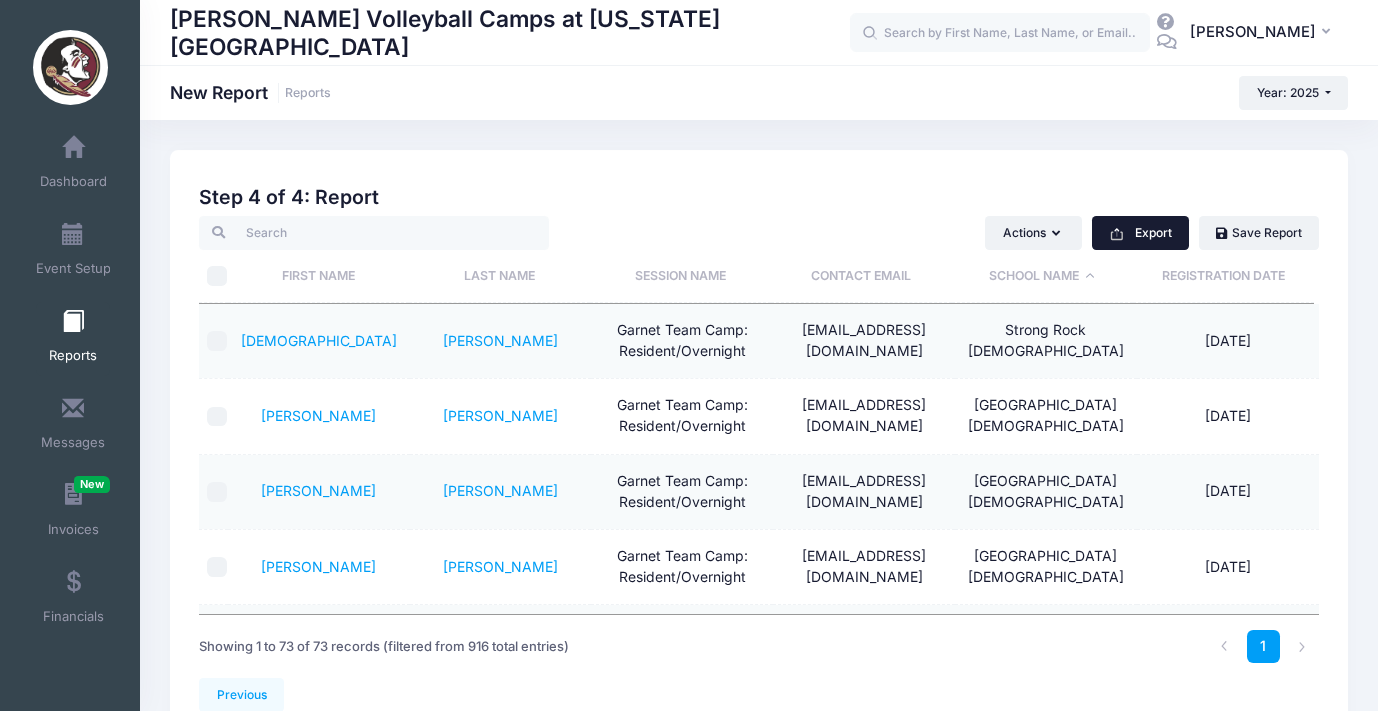 click on "Export" at bounding box center [1140, 233] 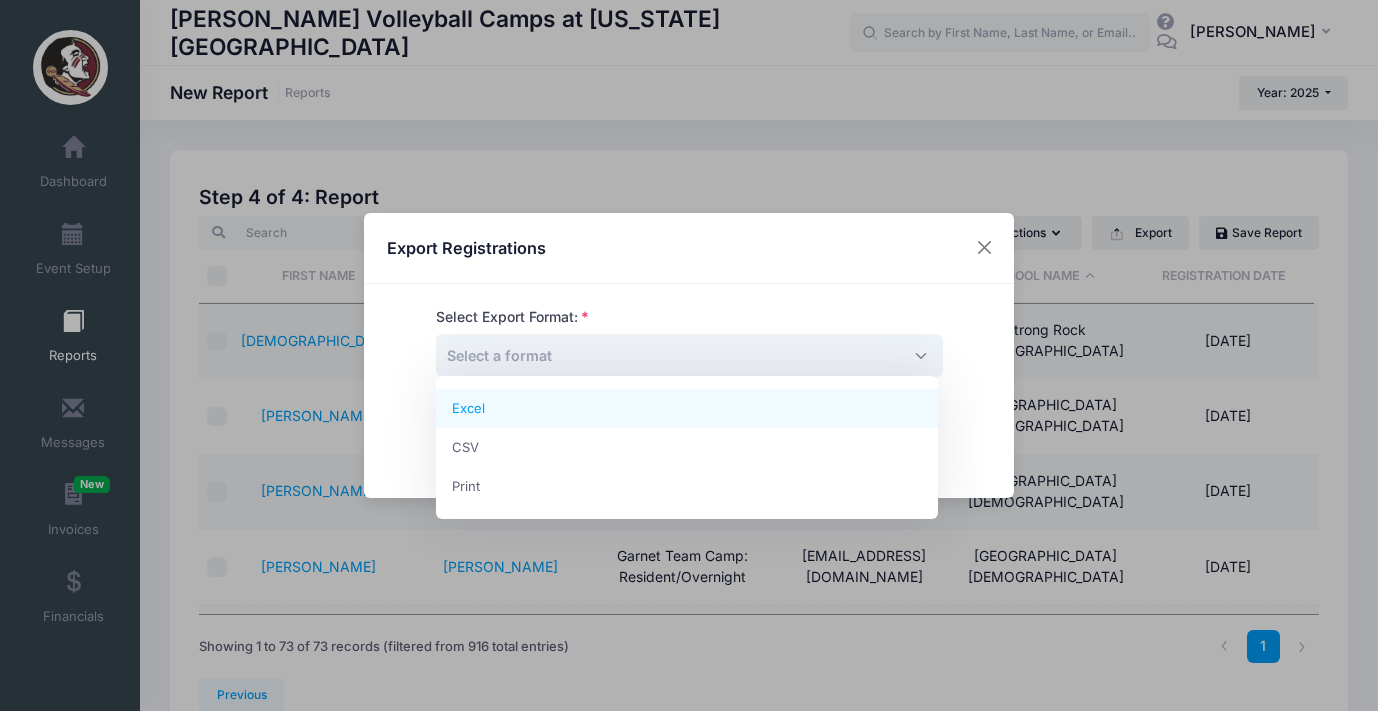 click on "Select a format" at bounding box center (689, 355) 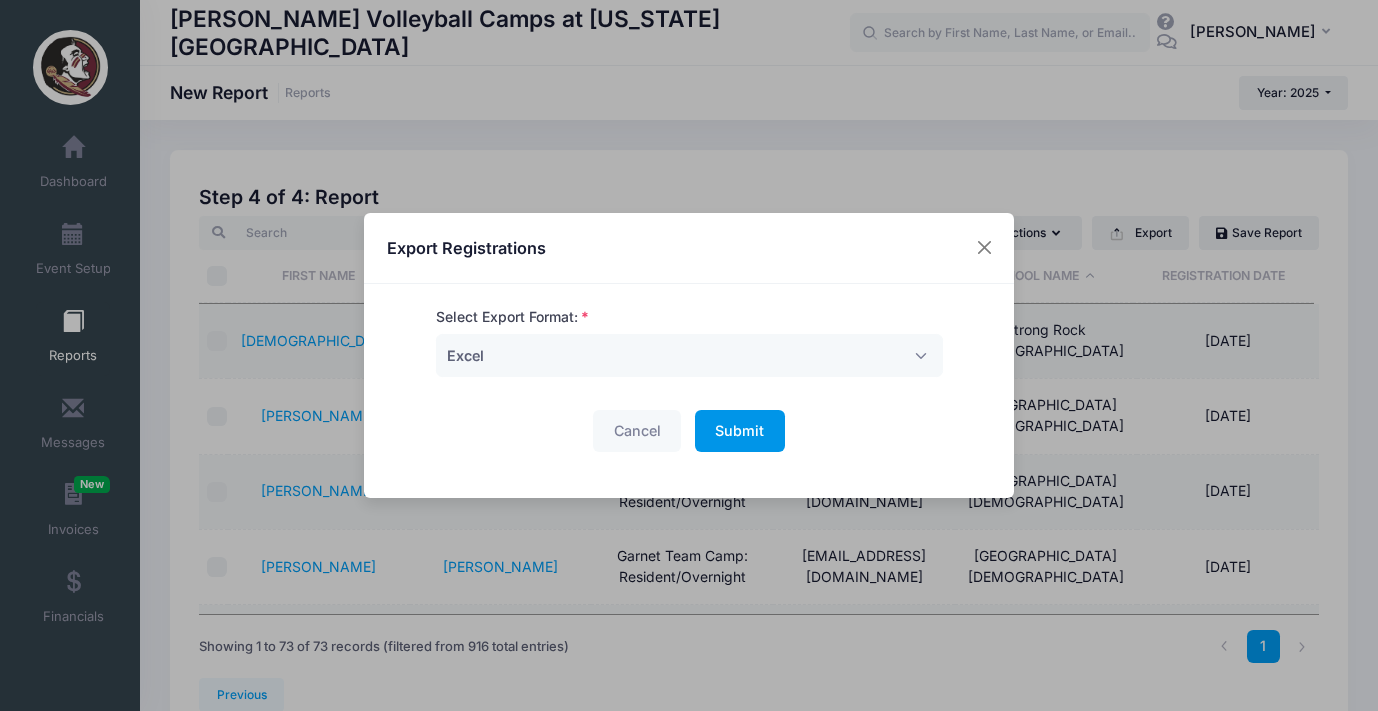 click on "Submit" at bounding box center [739, 430] 